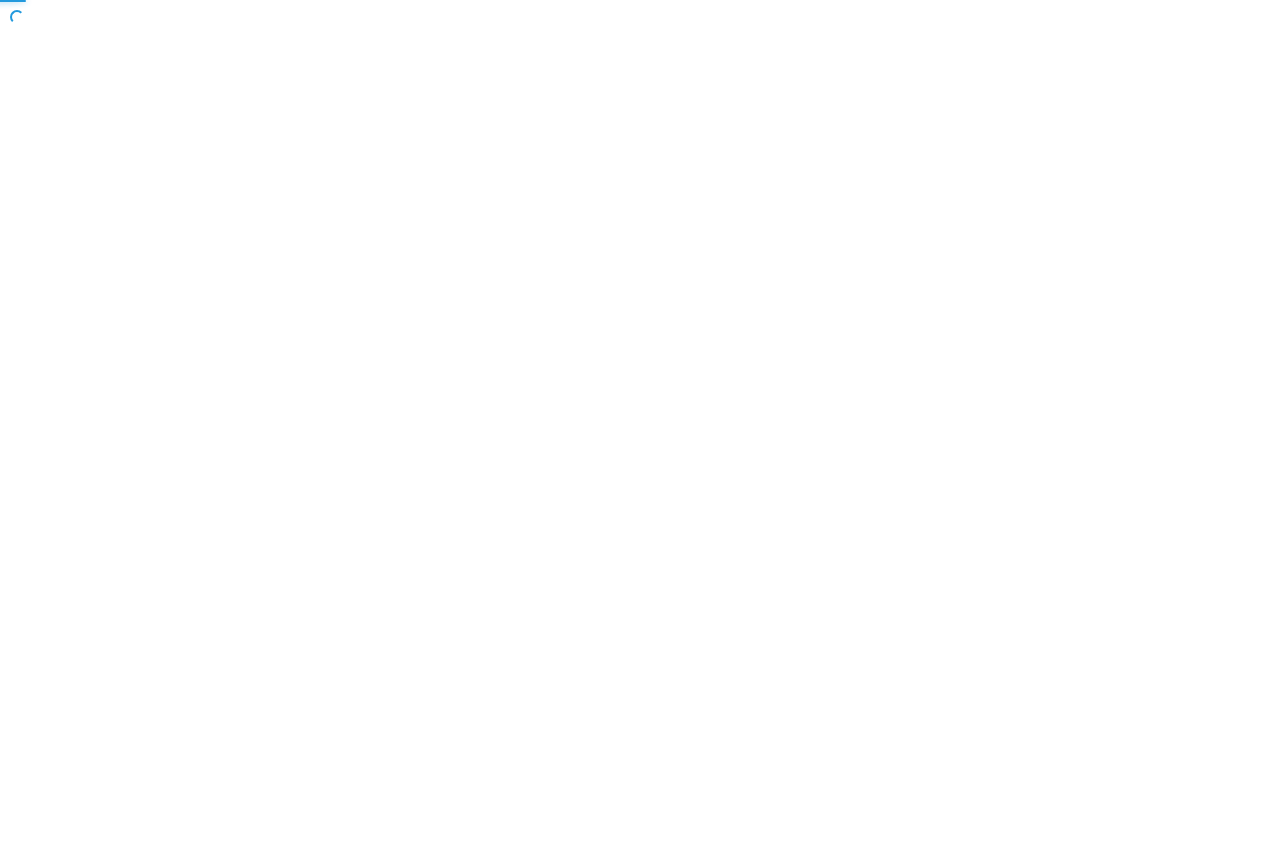 scroll, scrollTop: 0, scrollLeft: 0, axis: both 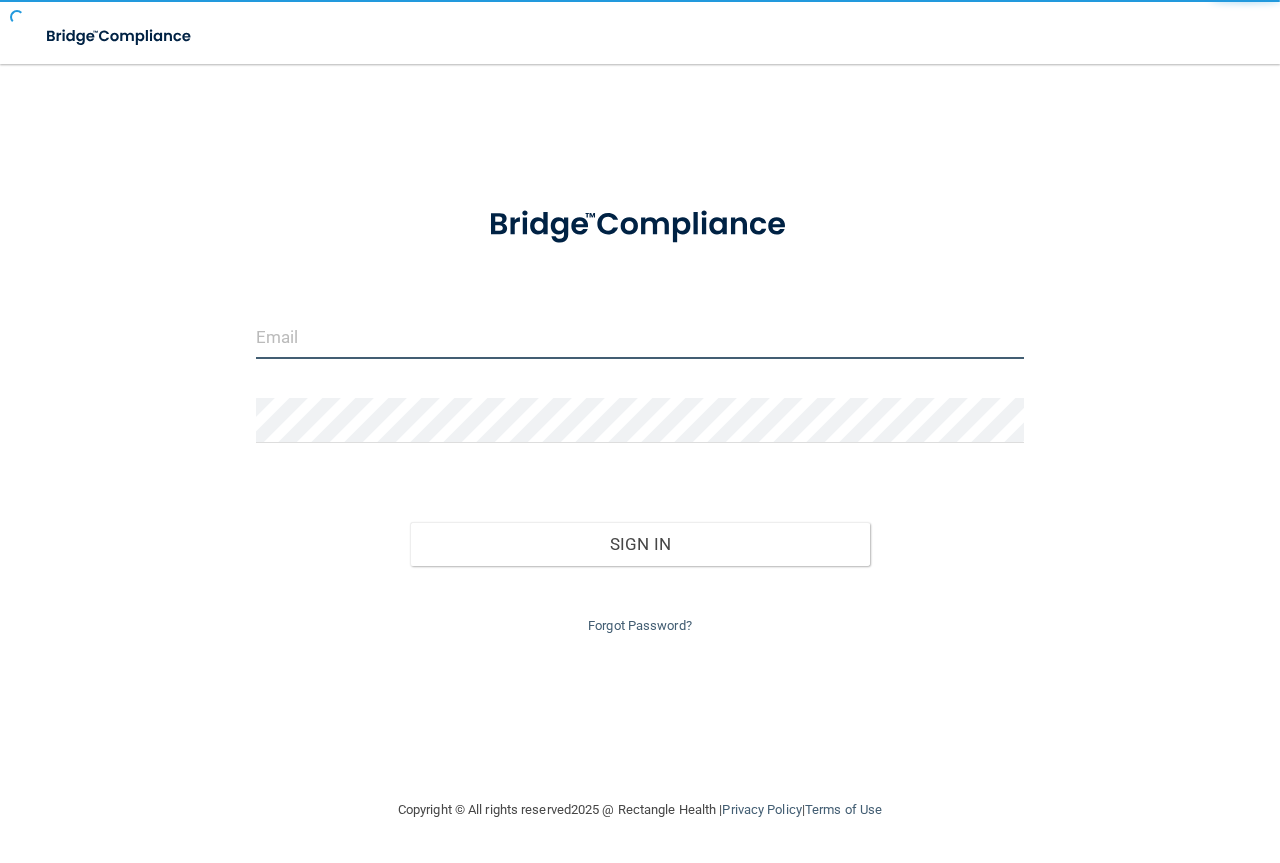 click at bounding box center [640, 336] 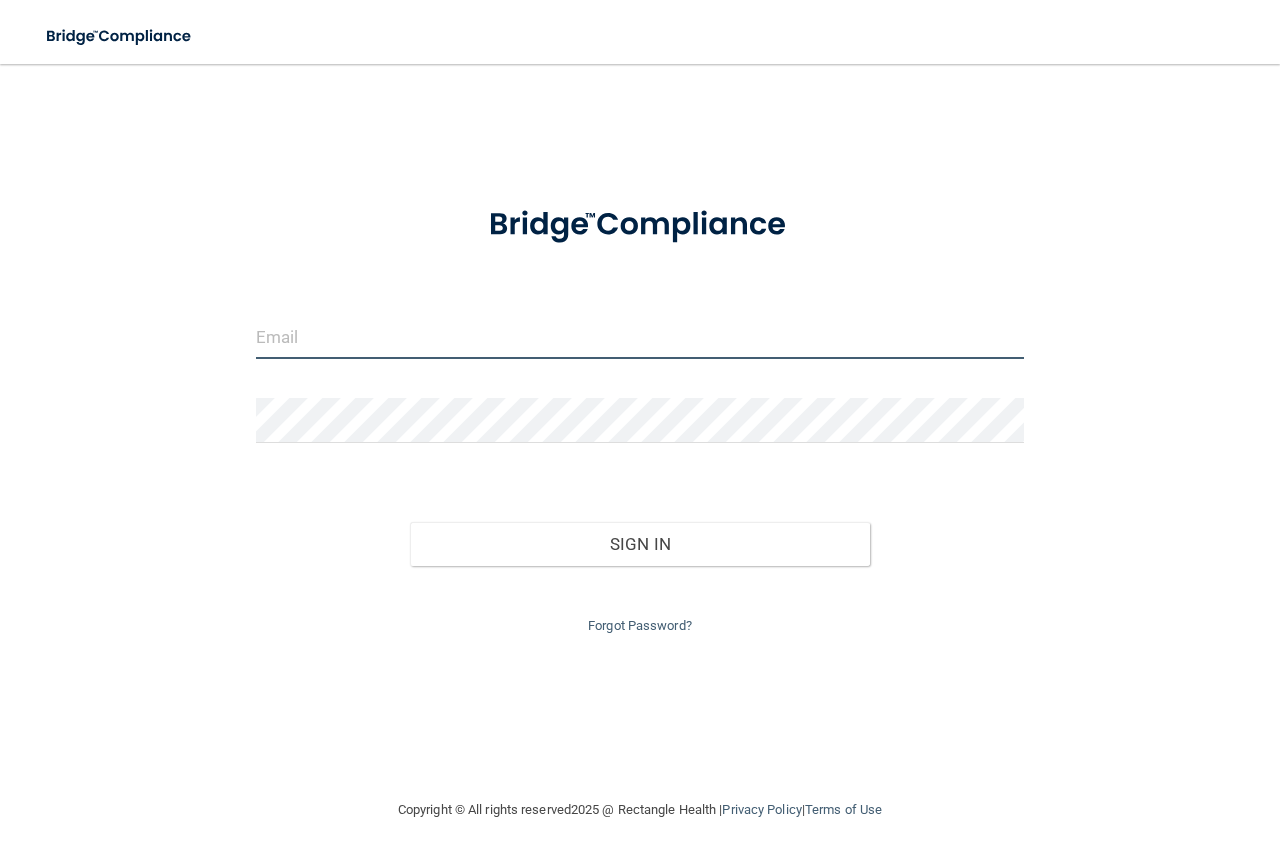 type on "[EMAIL]" 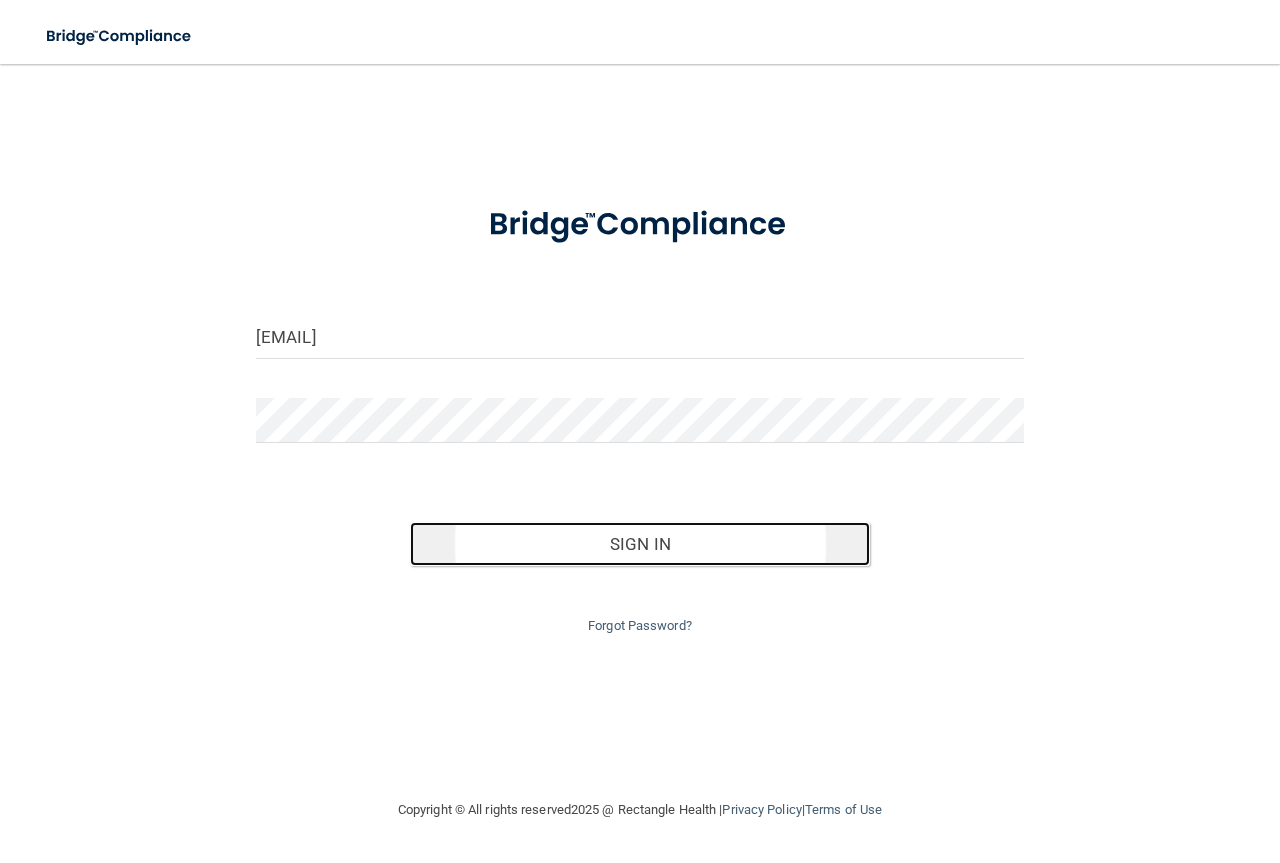 click on "Sign In" at bounding box center (640, 544) 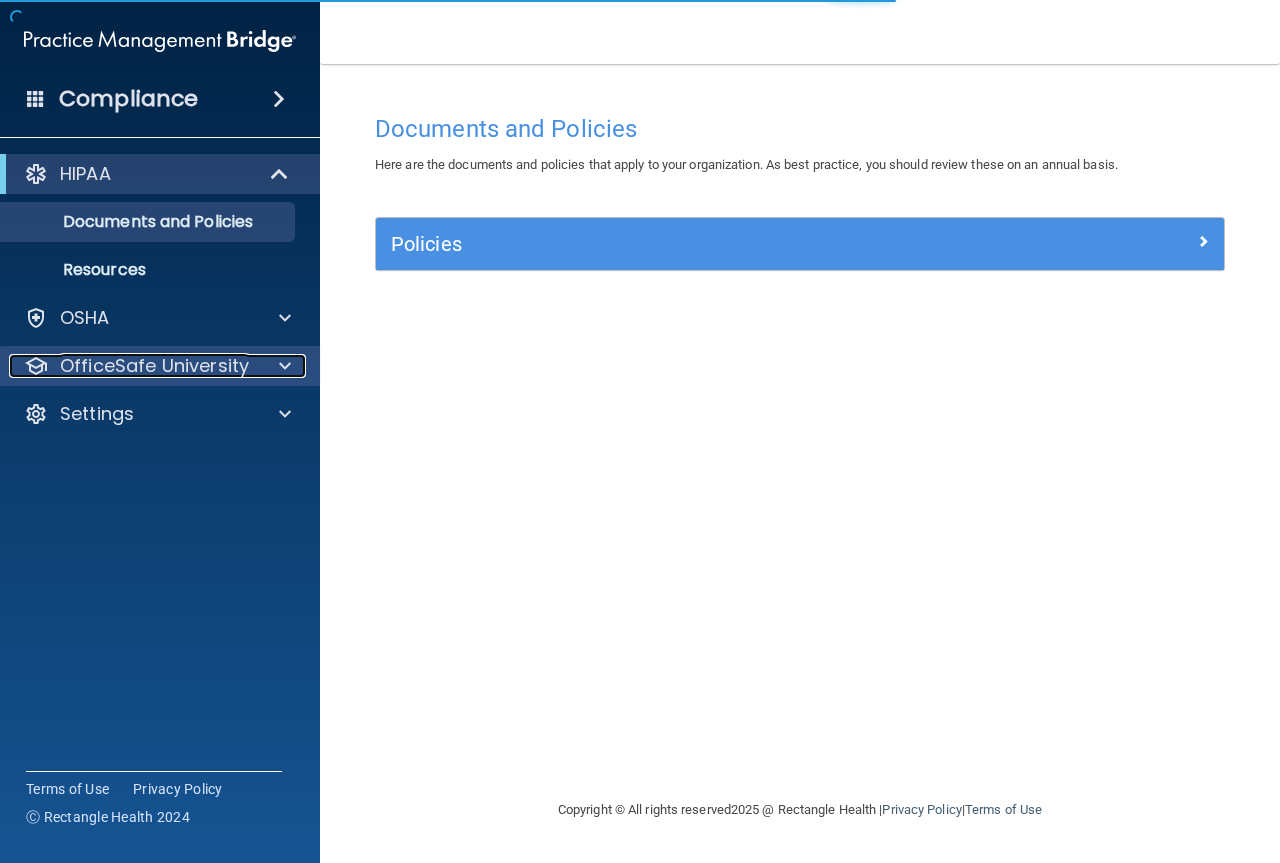 click on "OfficeSafe University" at bounding box center (154, 366) 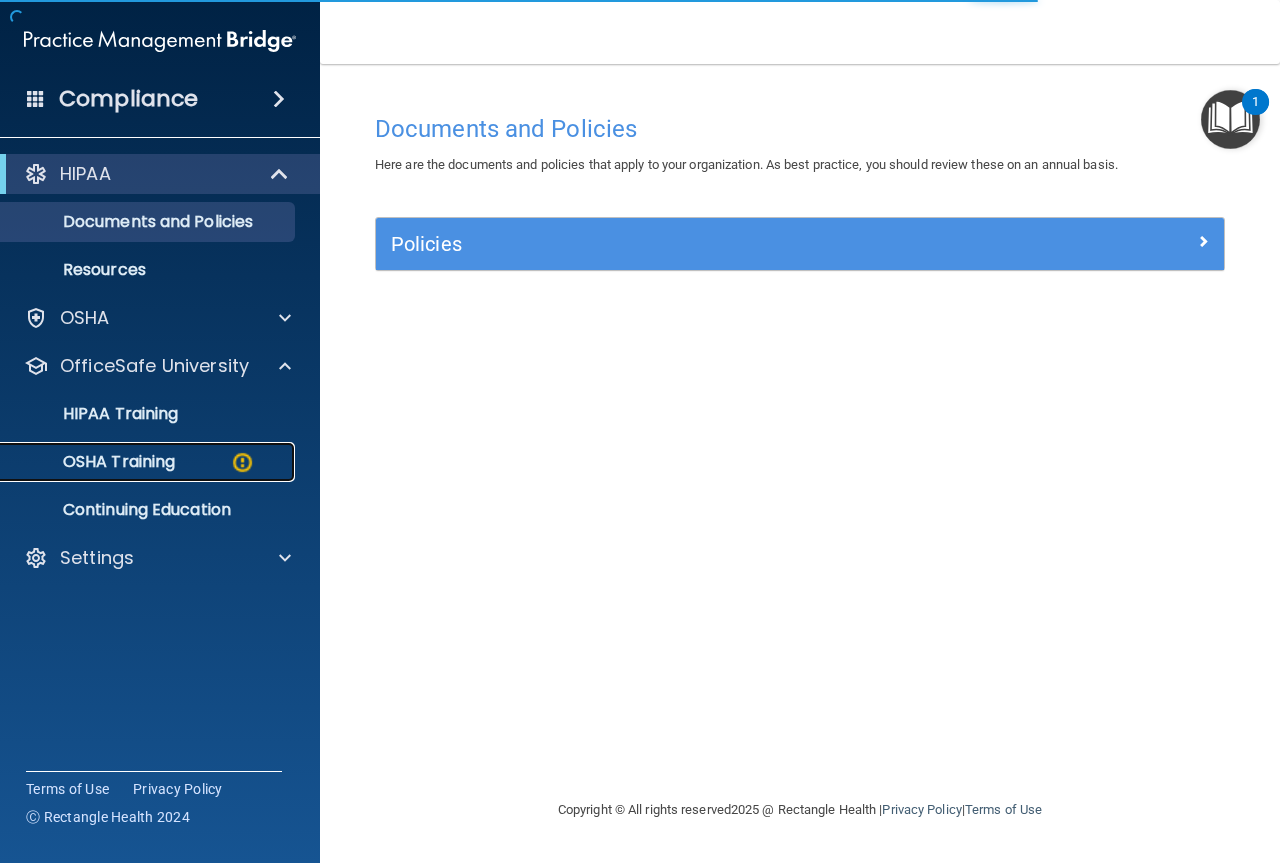 click on "OSHA Training" at bounding box center [94, 462] 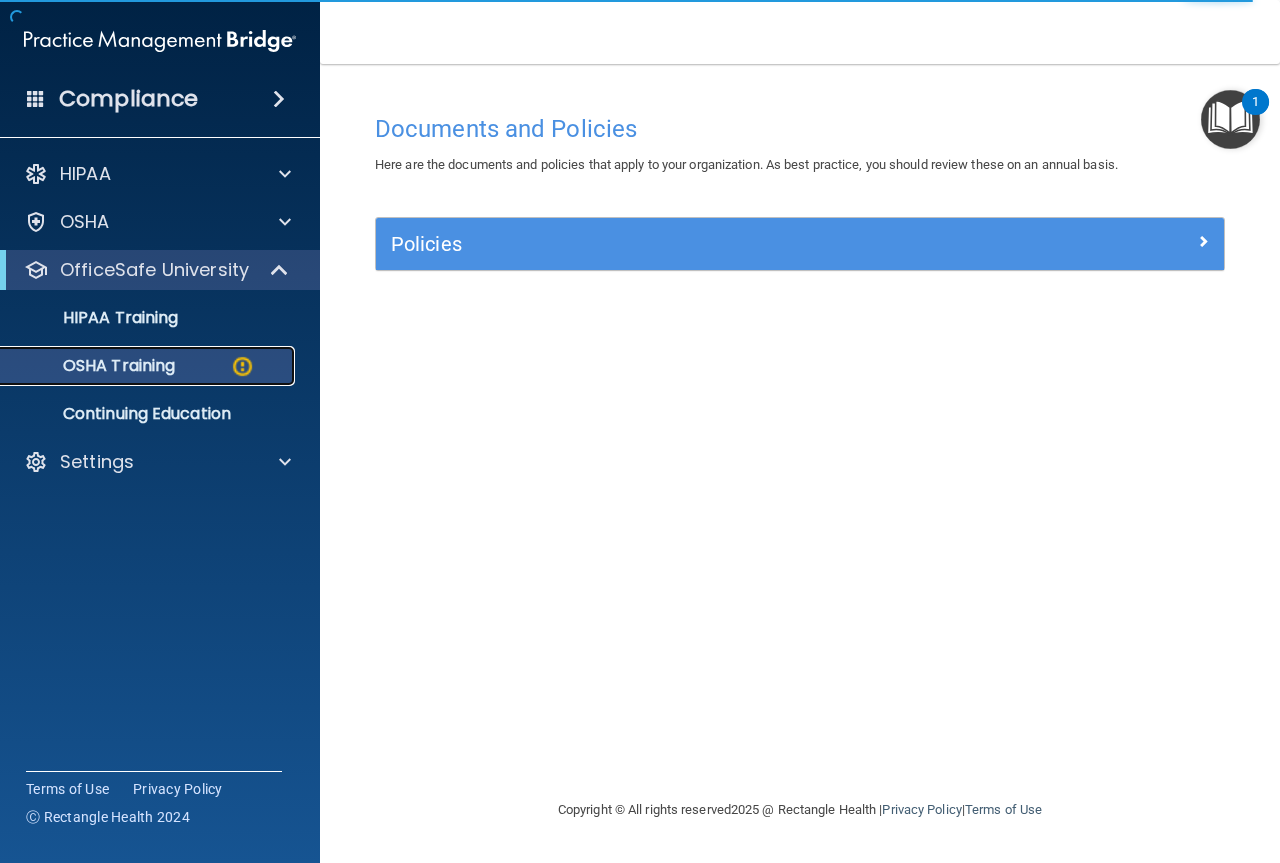click at bounding box center (242, 366) 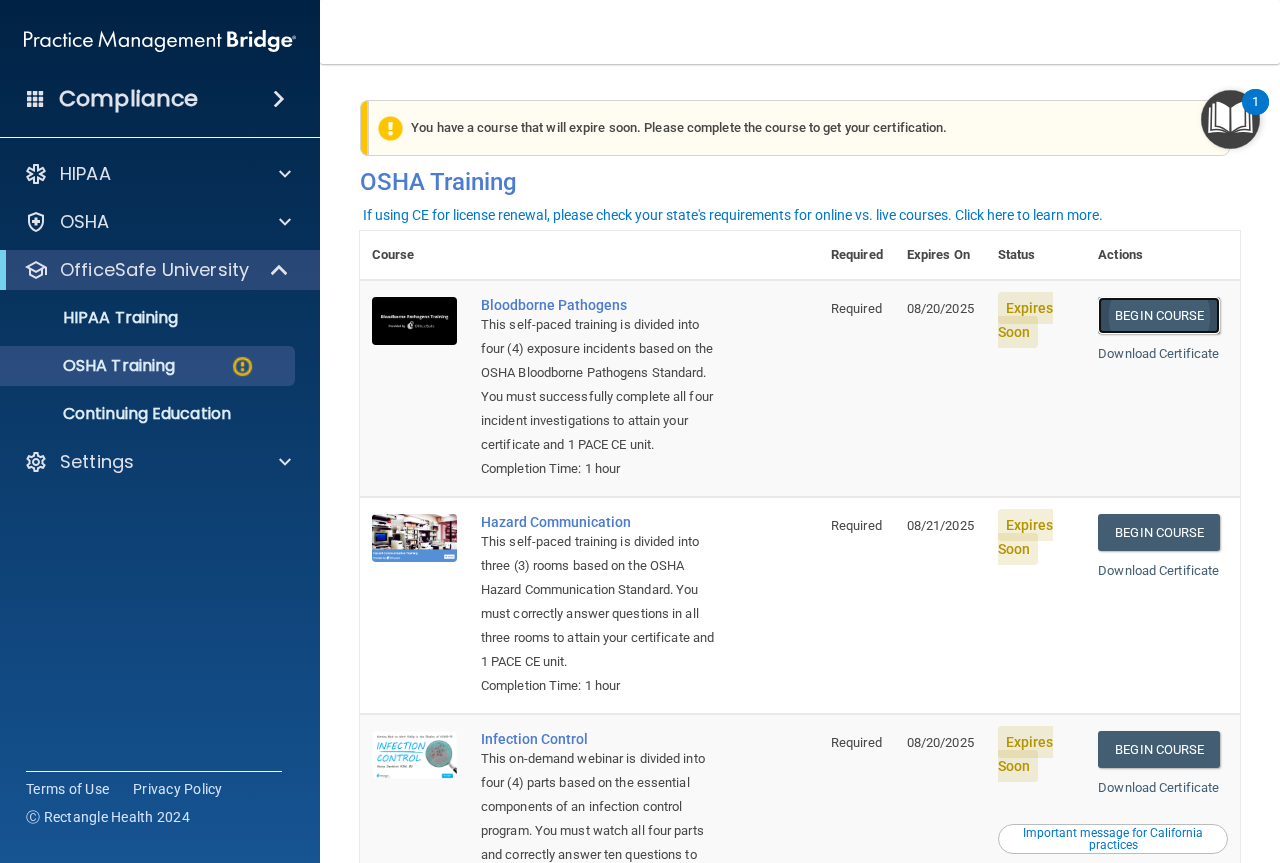 click on "Begin Course" at bounding box center (1159, 315) 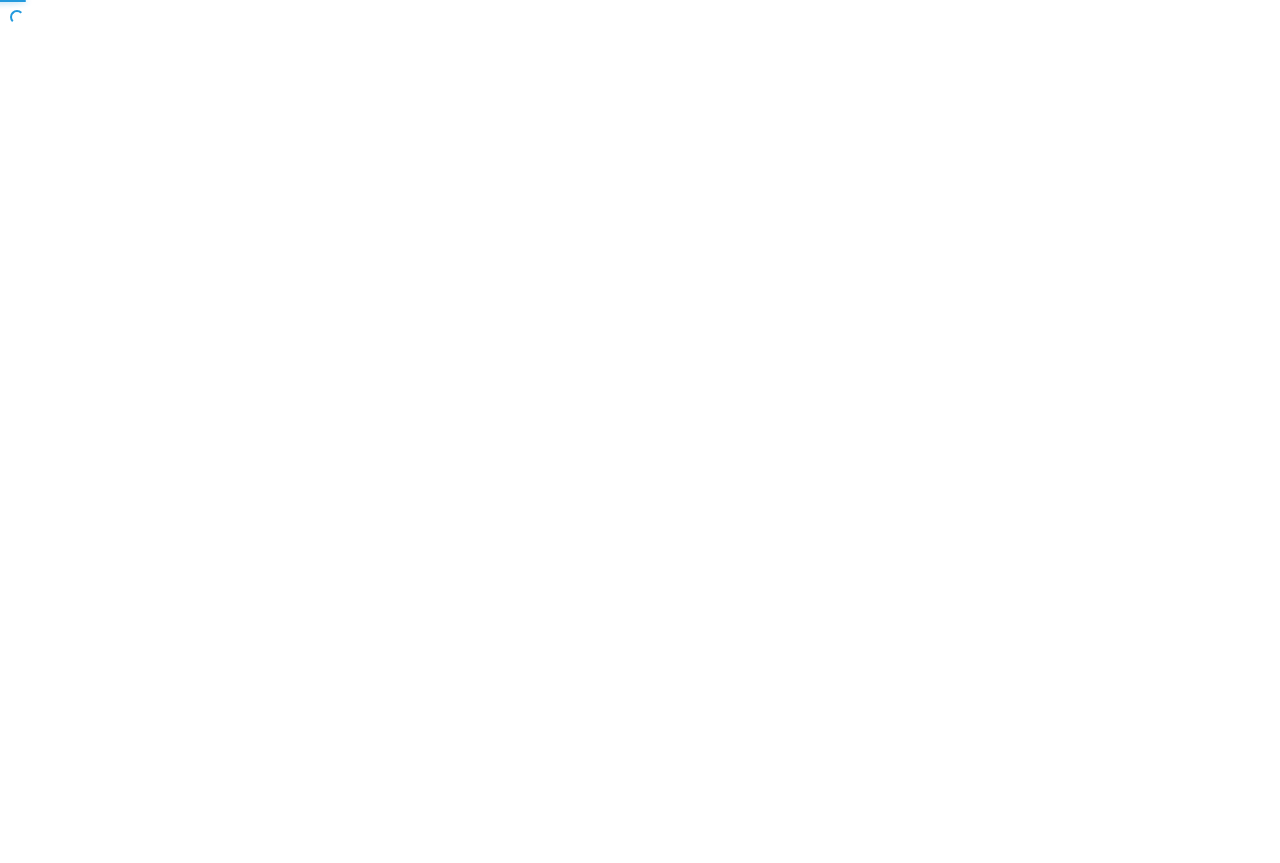 scroll, scrollTop: 0, scrollLeft: 0, axis: both 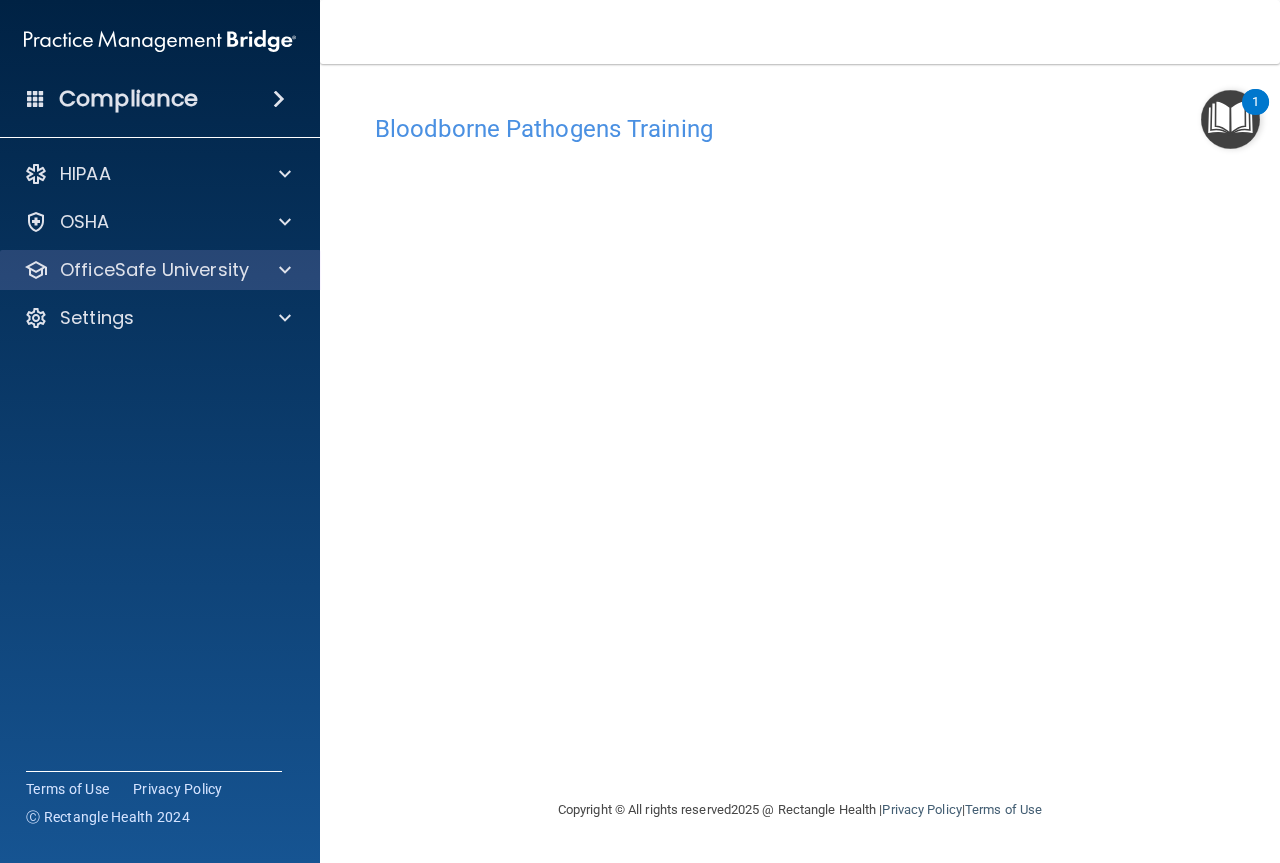 click on "OfficeSafe University" at bounding box center (160, 270) 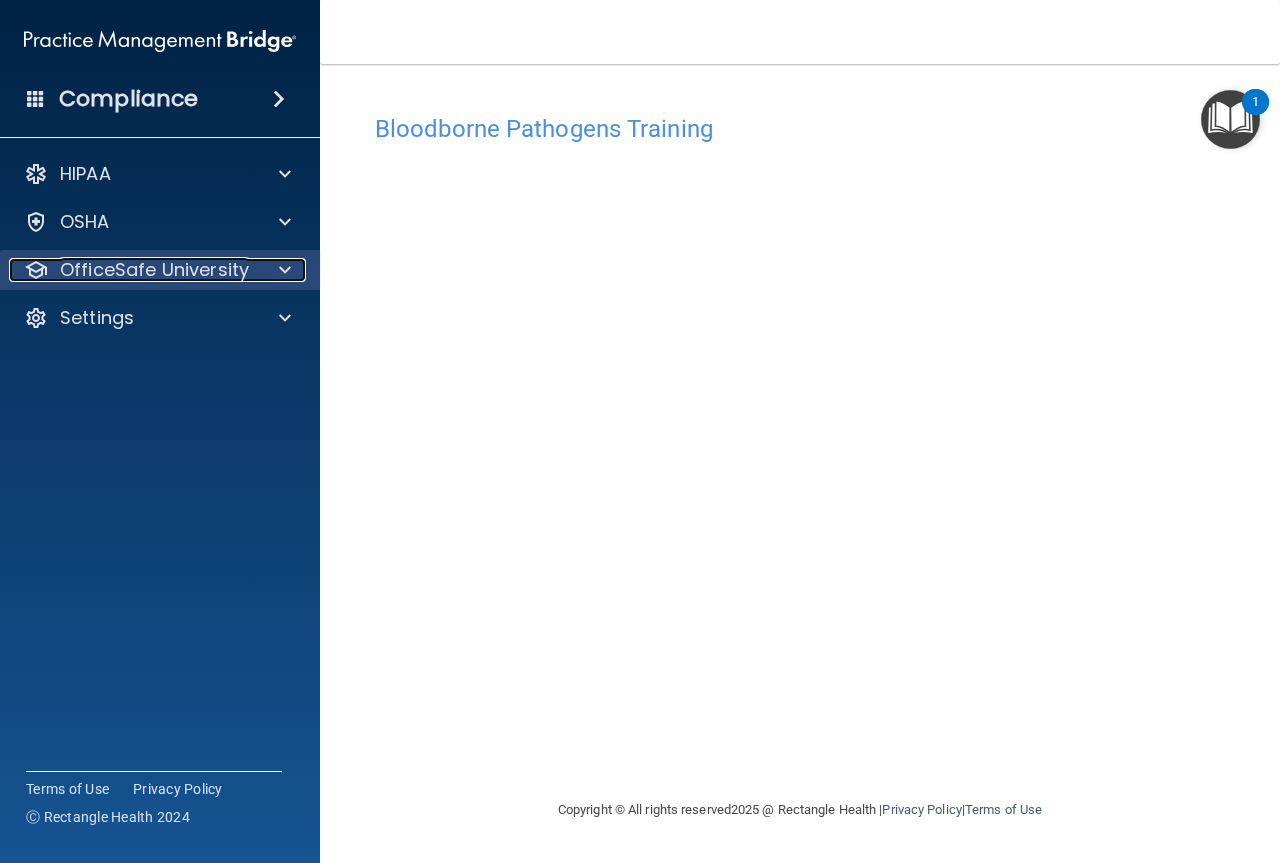 click at bounding box center (285, 270) 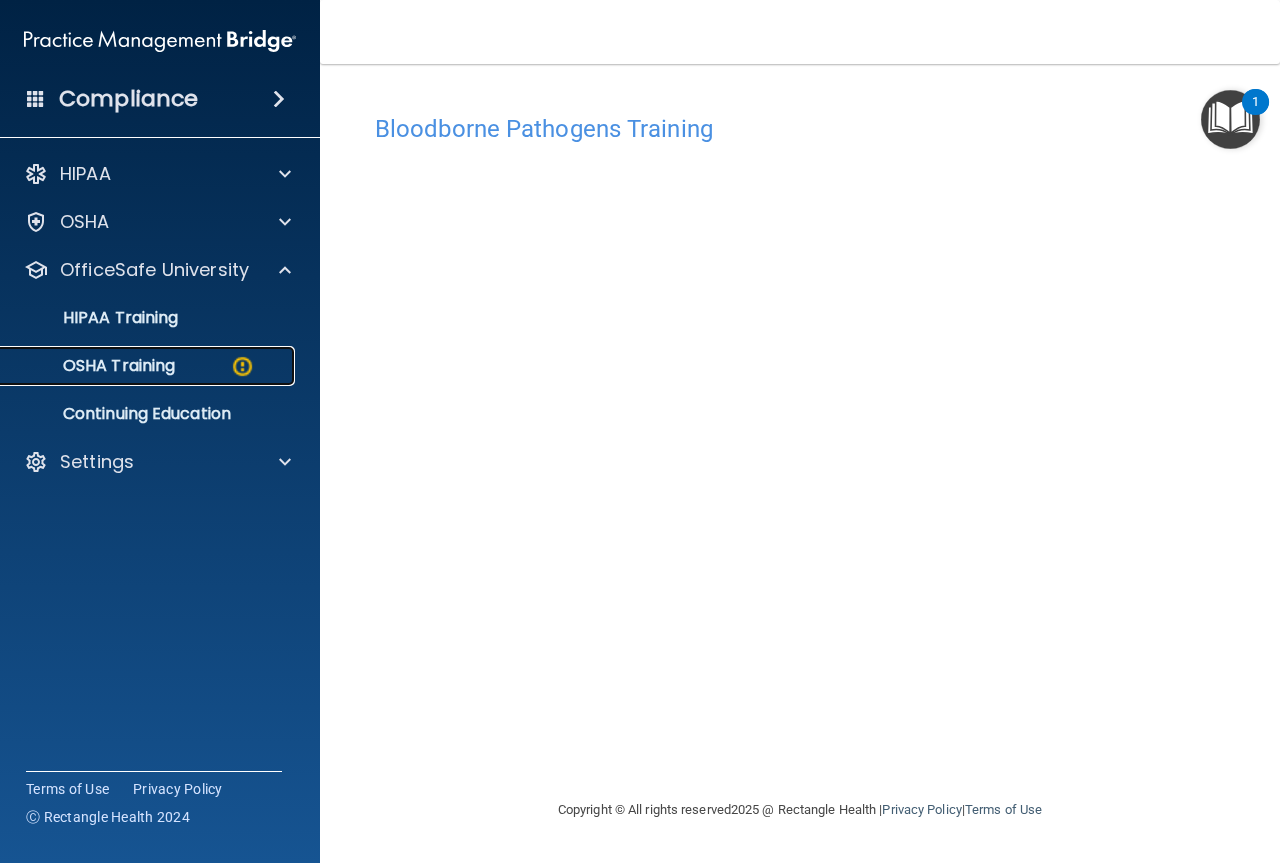 click on "OSHA Training" at bounding box center (149, 366) 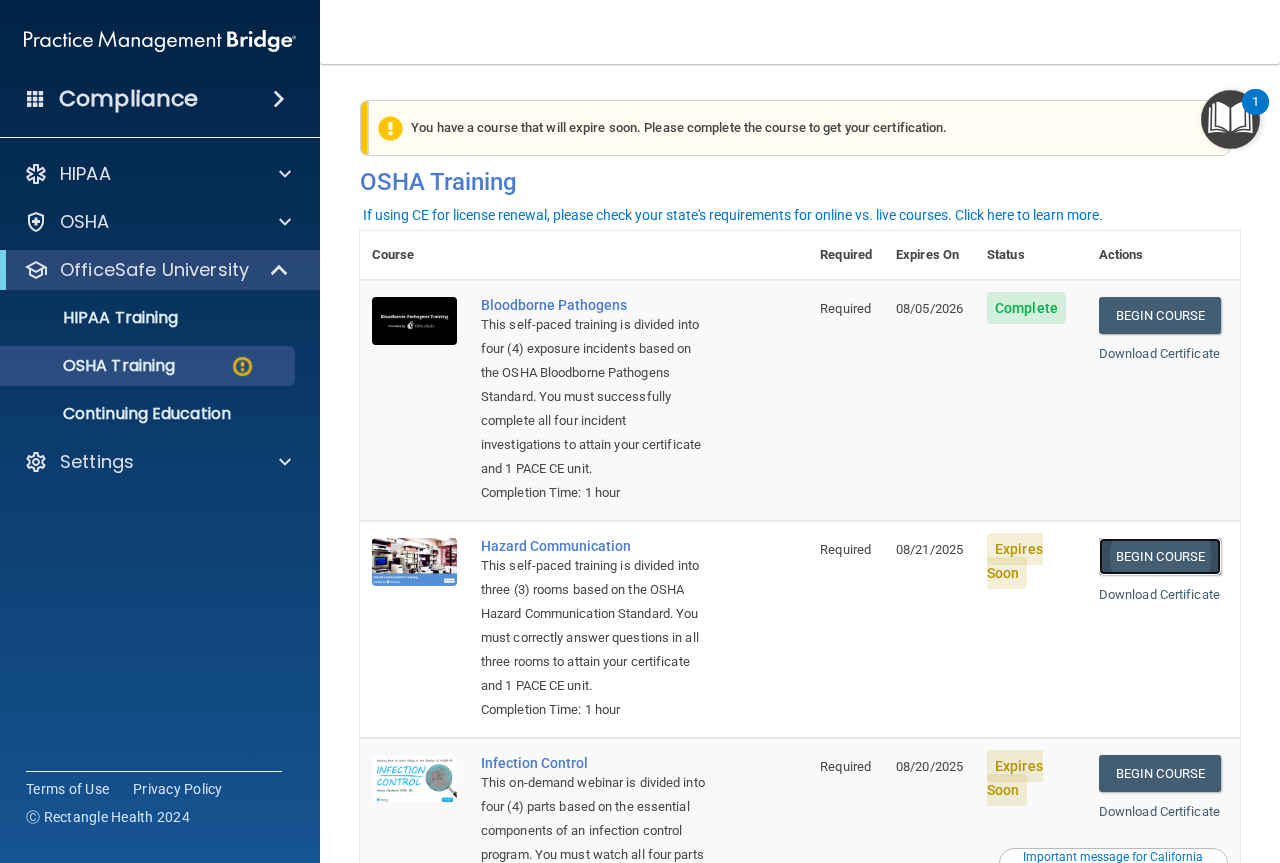 click on "Begin Course" at bounding box center (1160, 556) 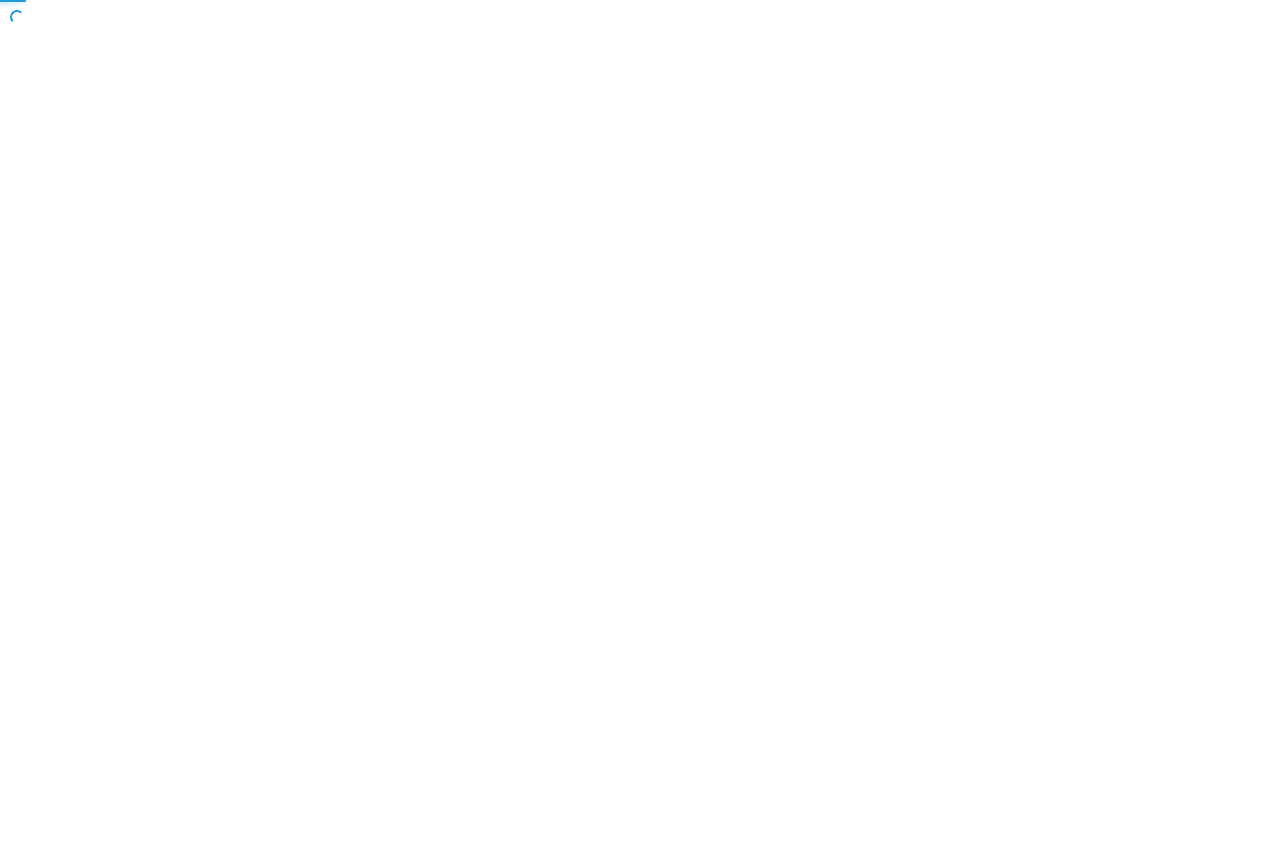 scroll, scrollTop: 0, scrollLeft: 0, axis: both 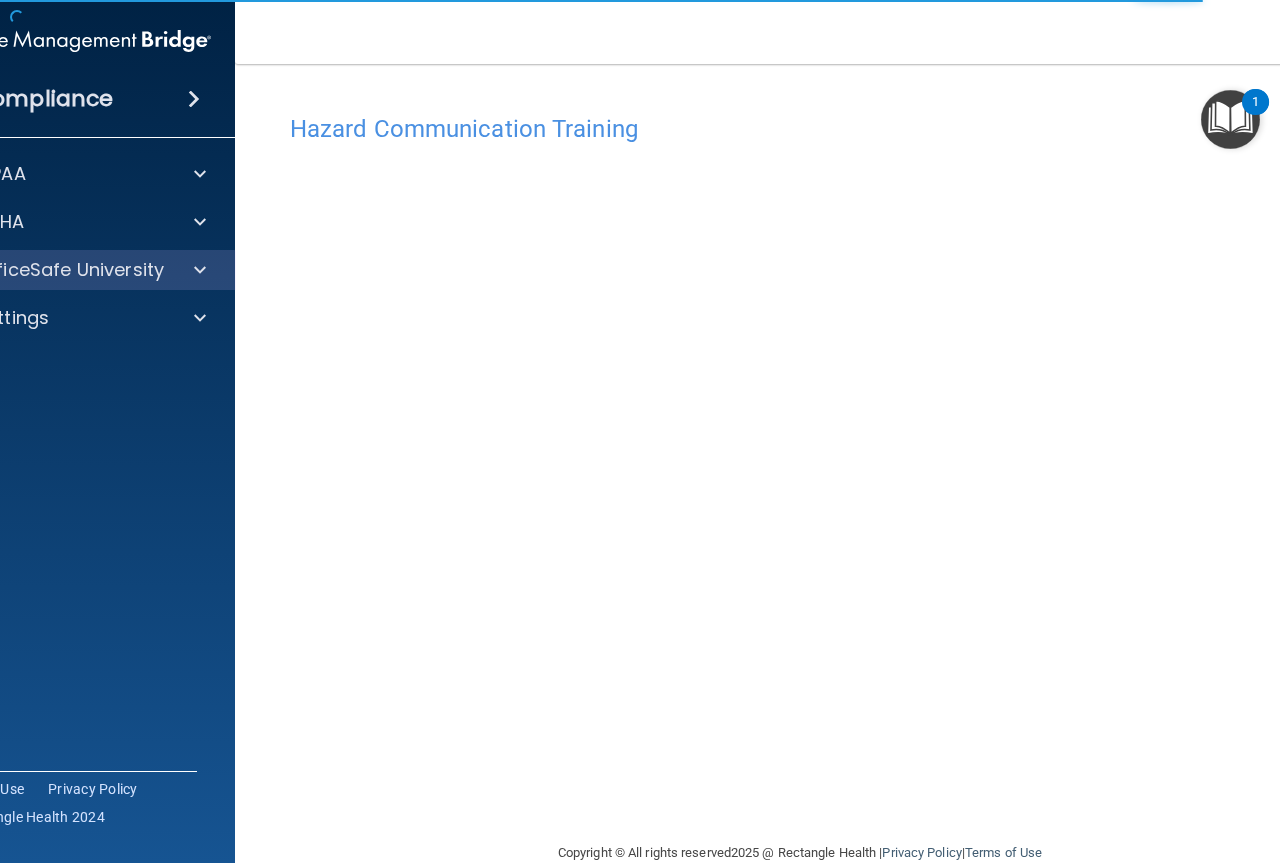 click on "OfficeSafe University" at bounding box center [75, 270] 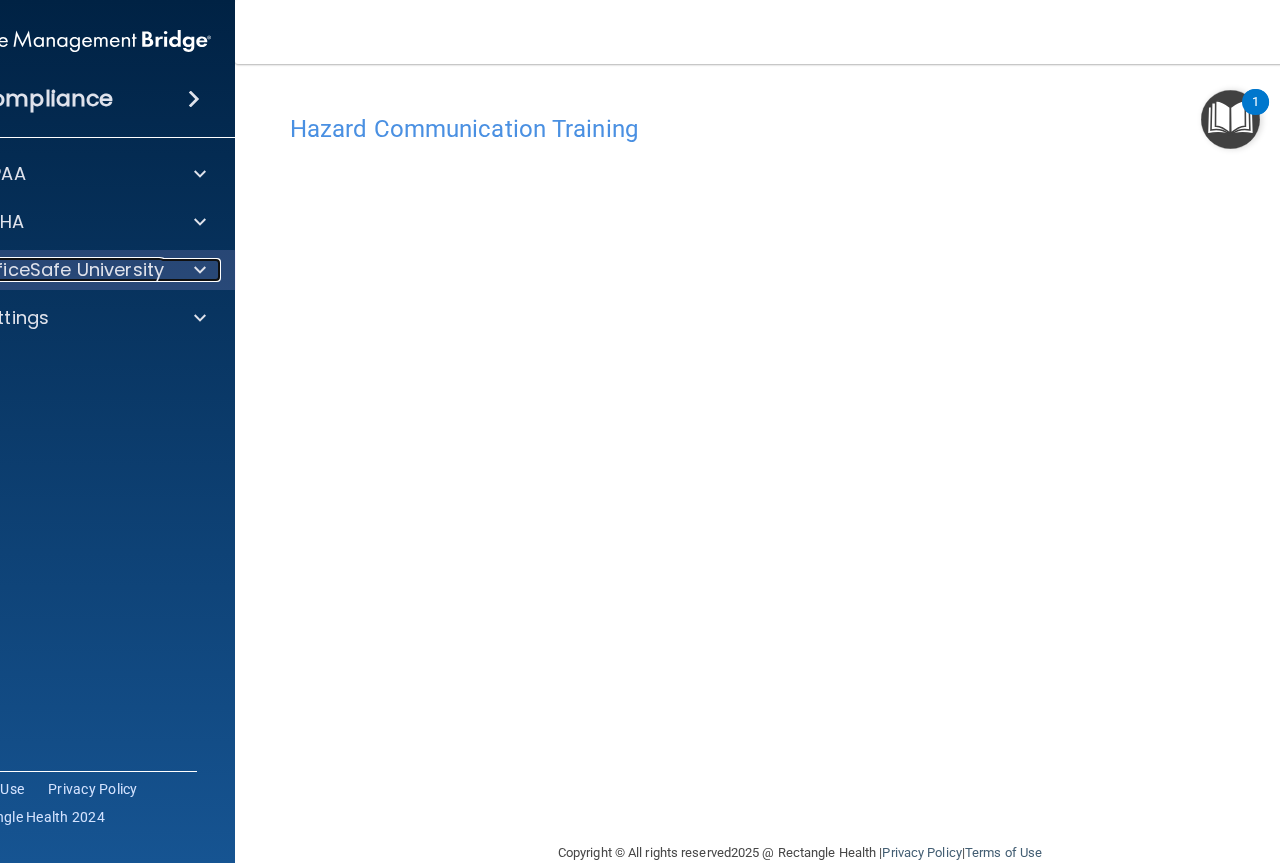 click on "OfficeSafe University" at bounding box center (48, 270) 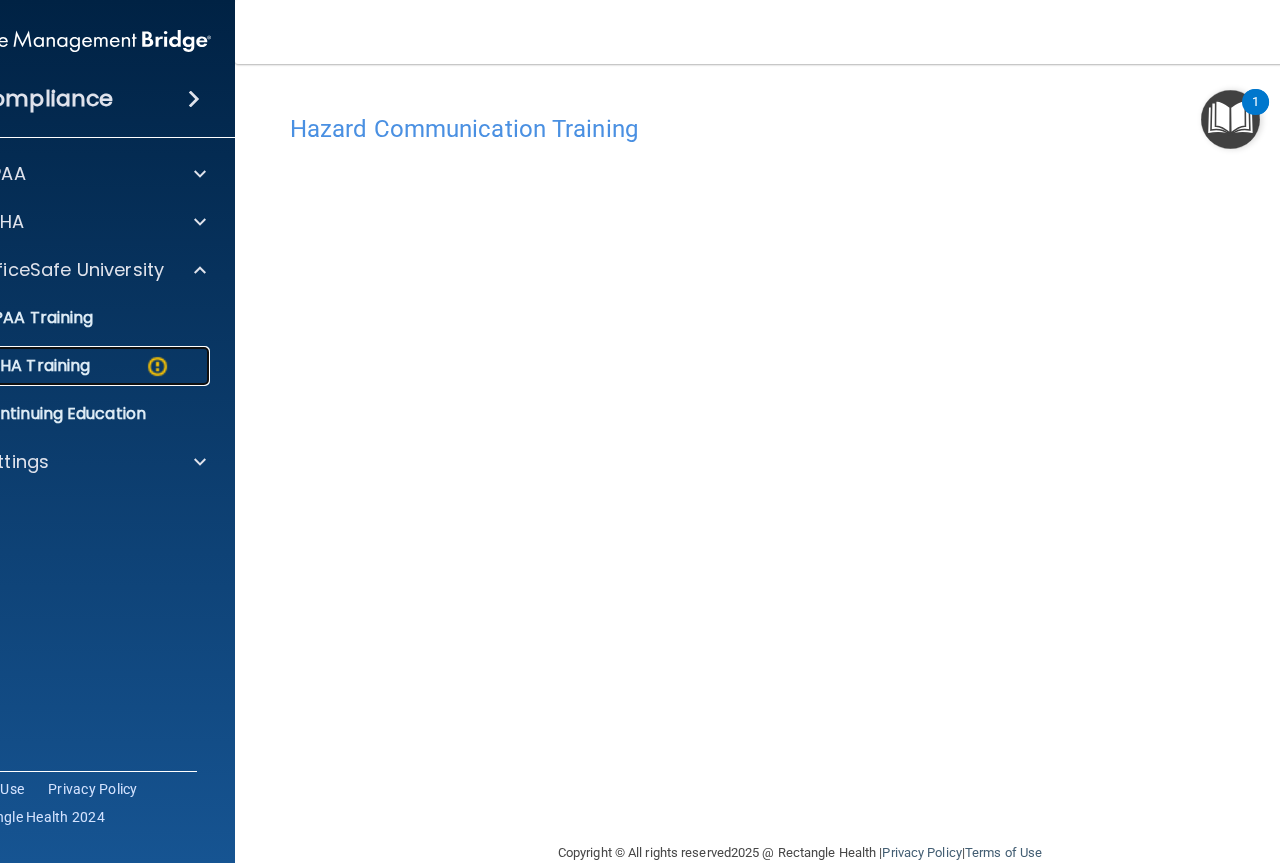 click on "OSHA Training" at bounding box center [64, 366] 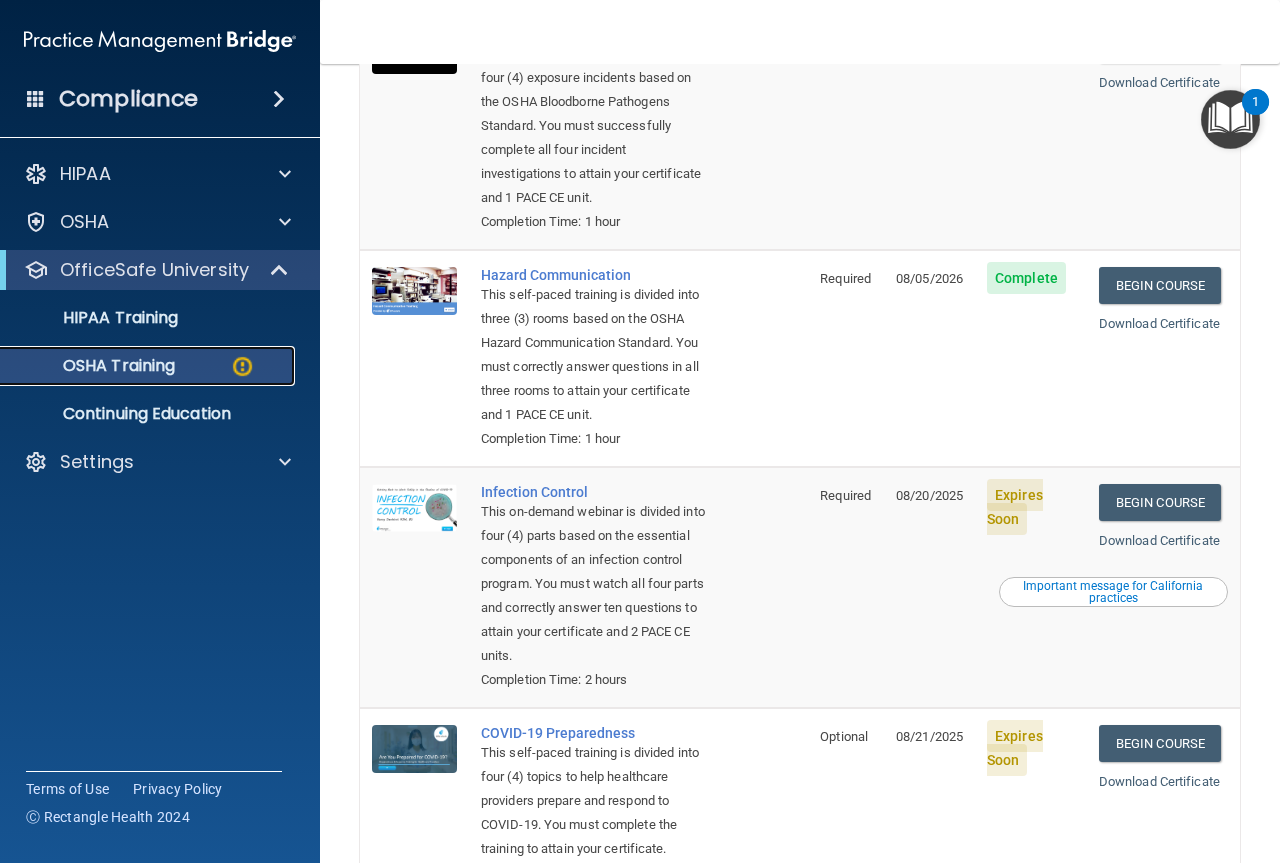 scroll, scrollTop: 300, scrollLeft: 0, axis: vertical 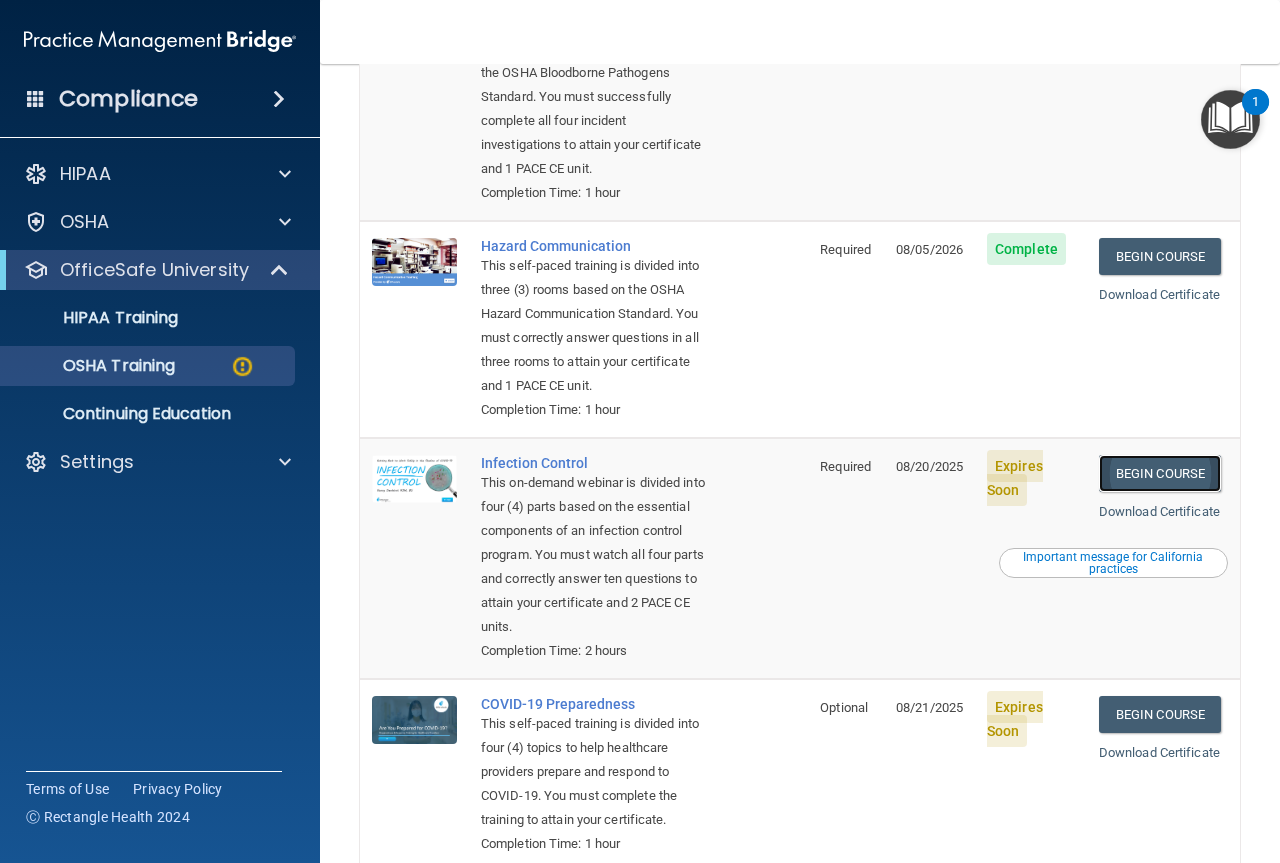 click on "Begin Course" at bounding box center (1160, 473) 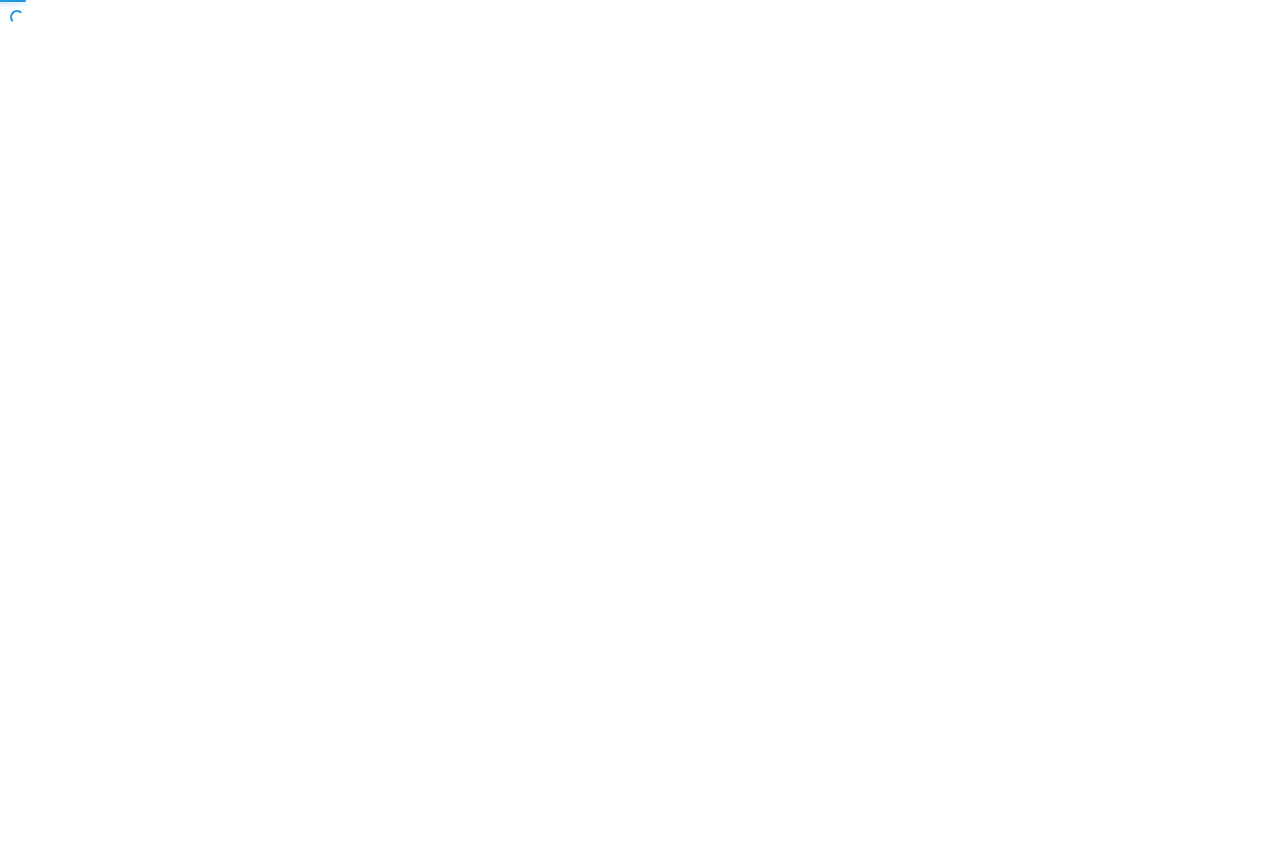 scroll, scrollTop: 0, scrollLeft: 0, axis: both 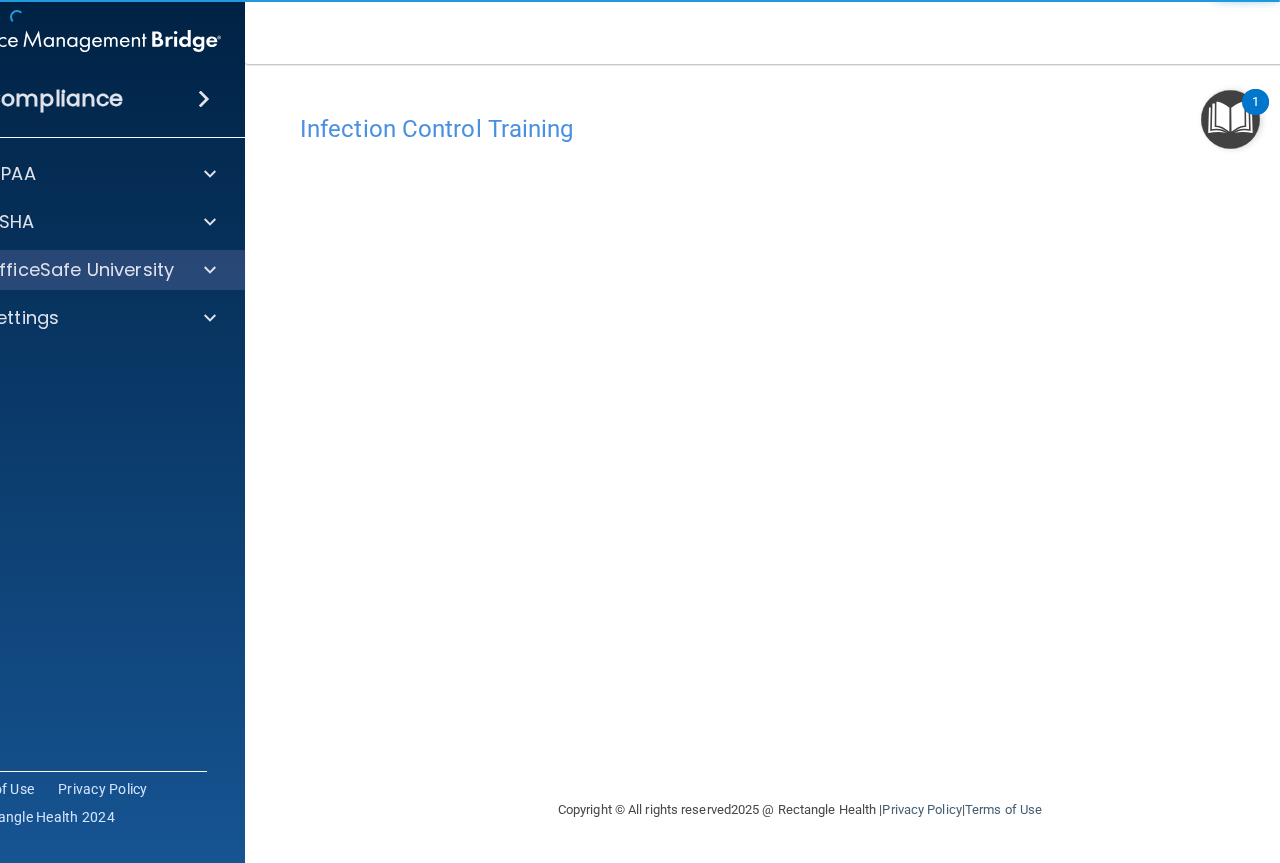 click on "OfficeSafe University" at bounding box center [85, 270] 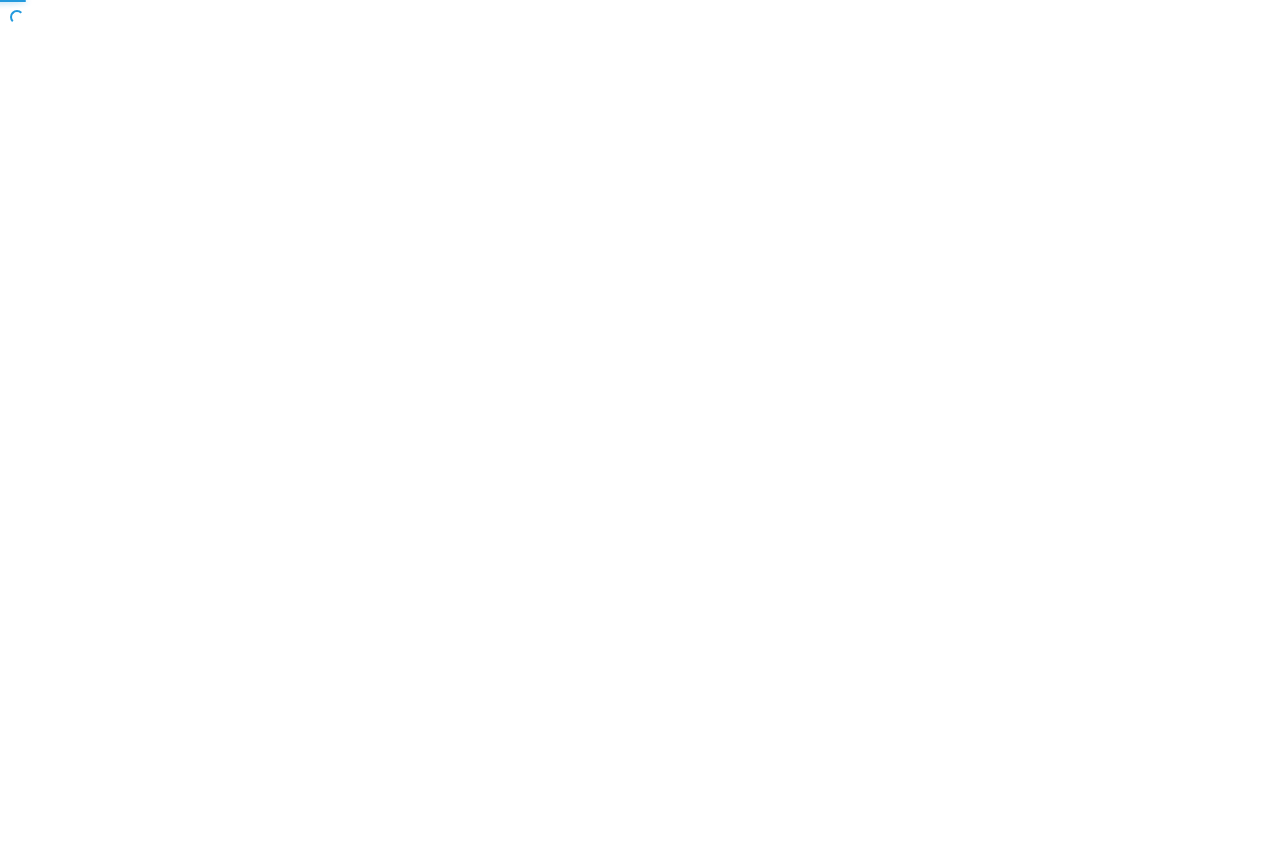 scroll, scrollTop: 0, scrollLeft: 0, axis: both 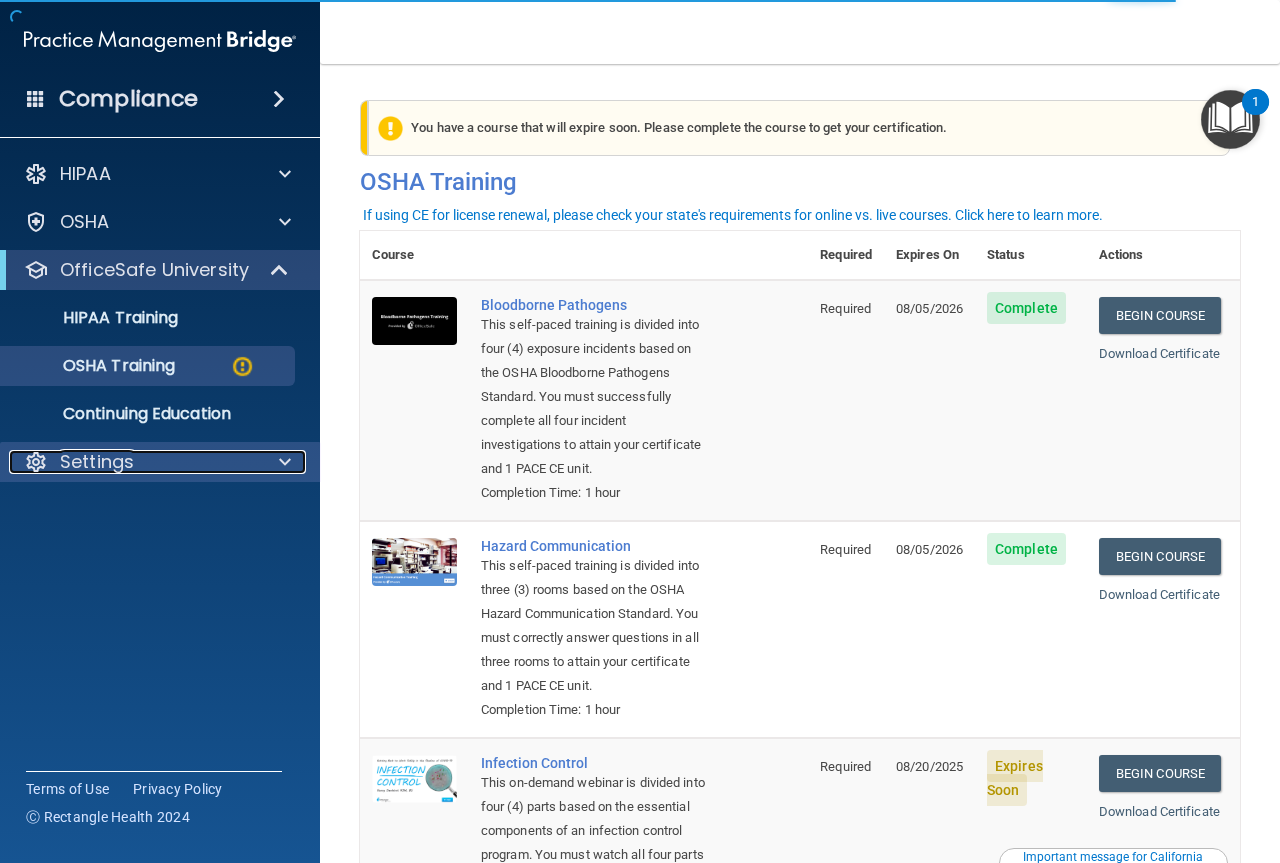 click on "Settings" at bounding box center (133, 462) 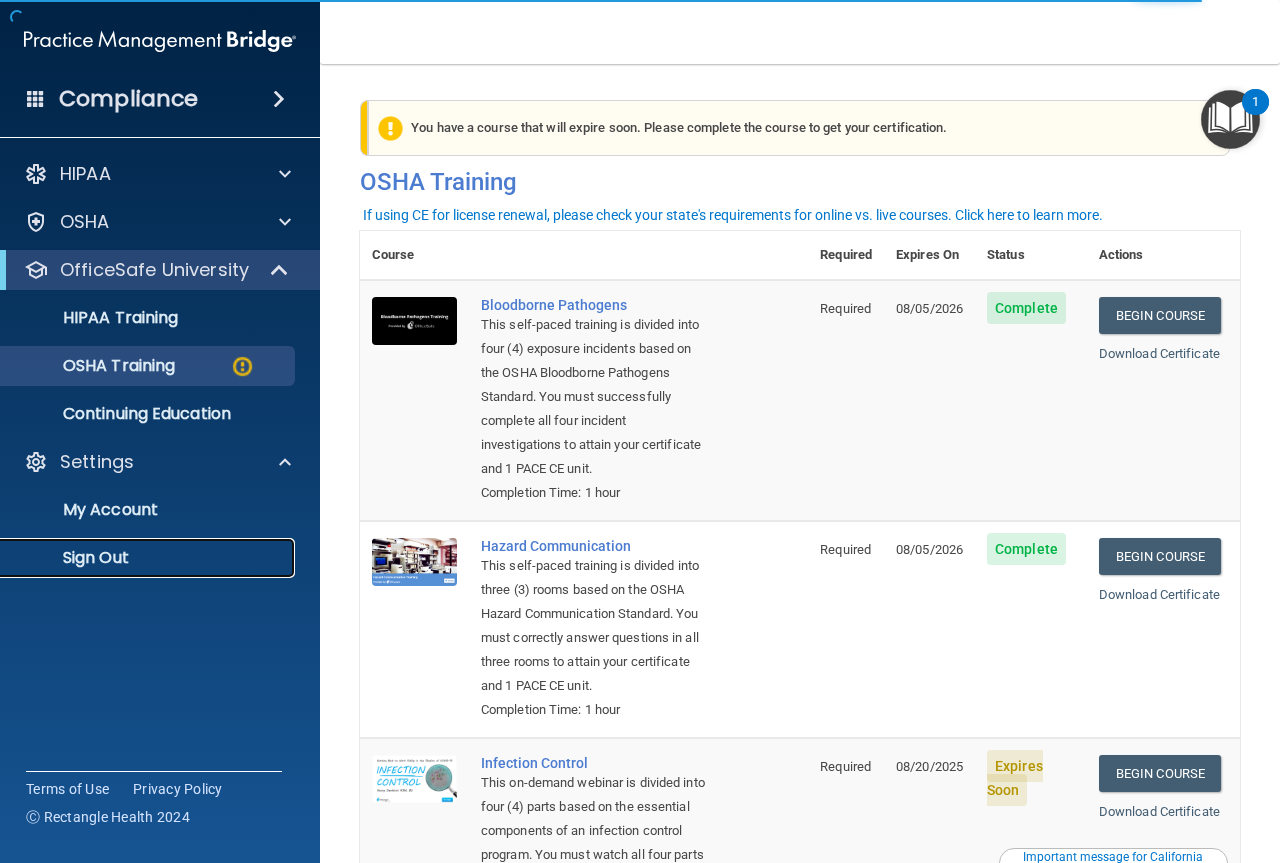 click on "Sign Out" at bounding box center (149, 558) 